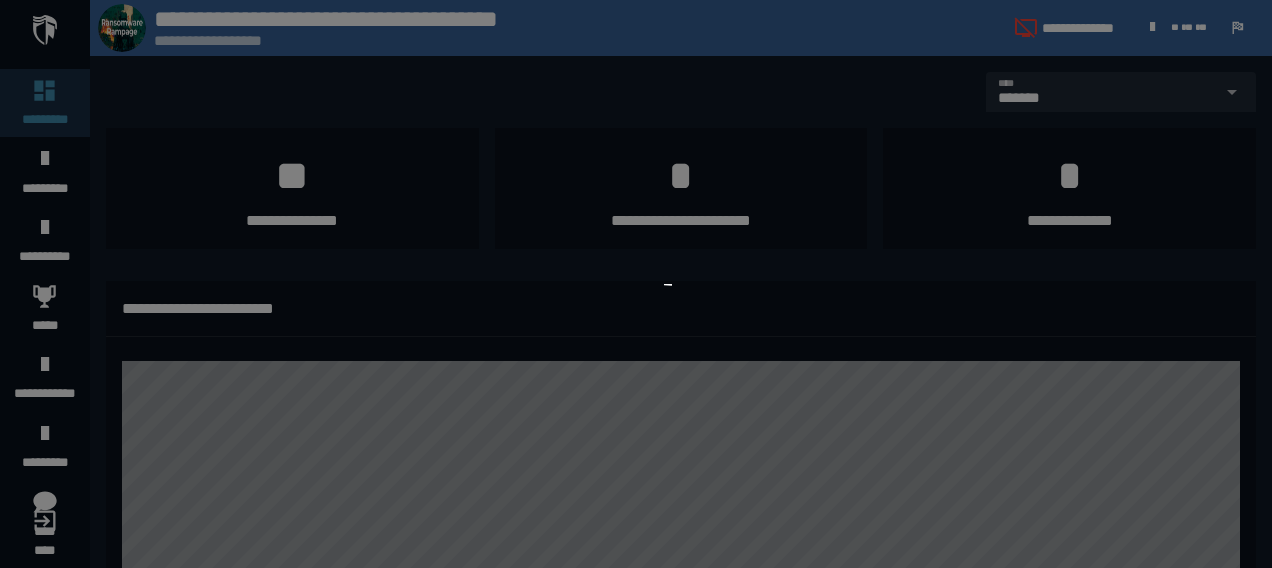 scroll, scrollTop: 0, scrollLeft: 0, axis: both 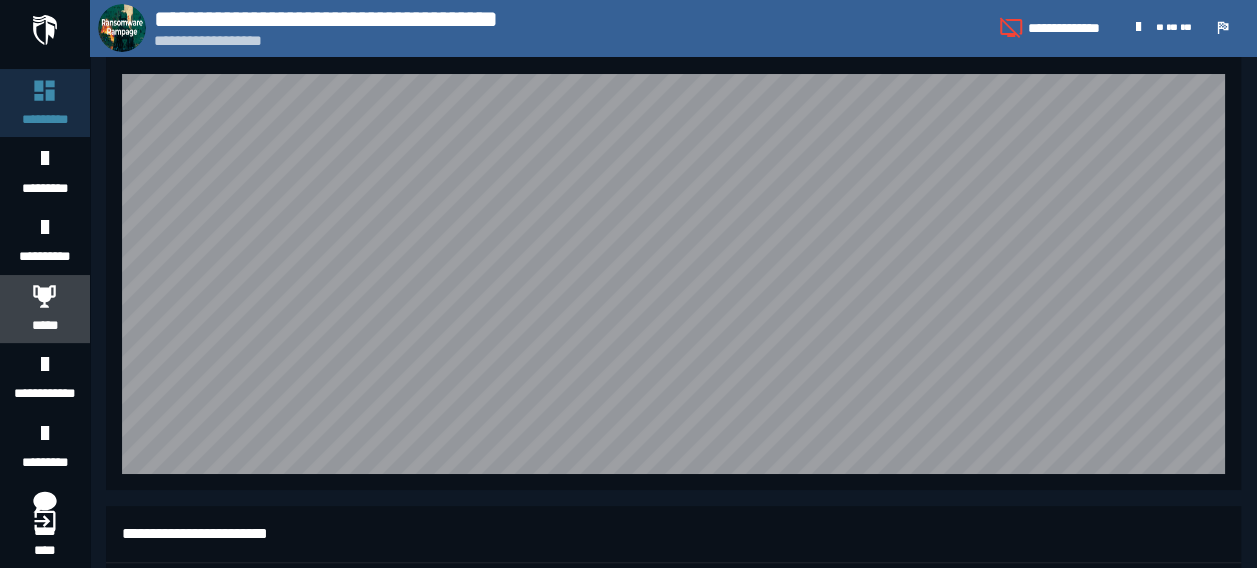 click on "*****" at bounding box center (45, 325) 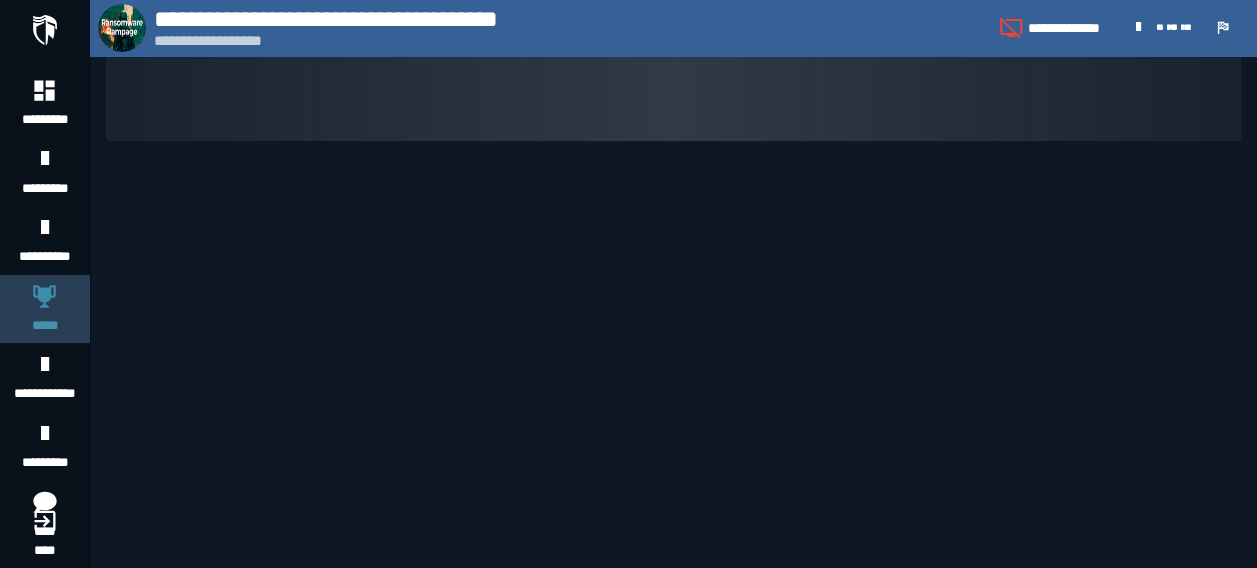 scroll, scrollTop: 0, scrollLeft: 0, axis: both 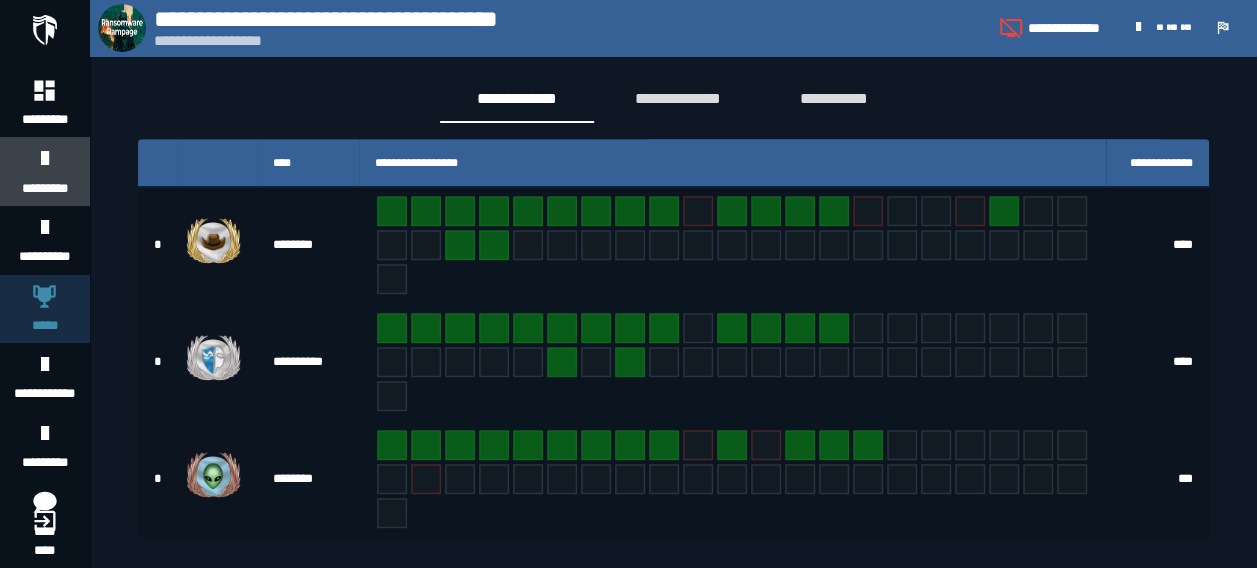 click at bounding box center (44, 158) 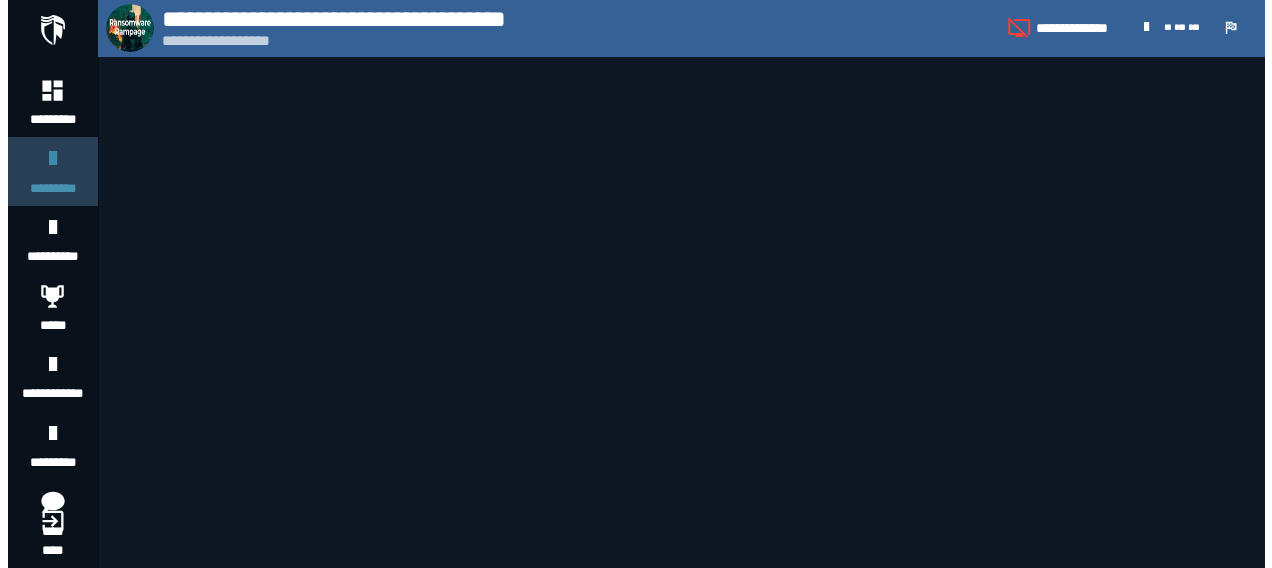 scroll, scrollTop: 0, scrollLeft: 0, axis: both 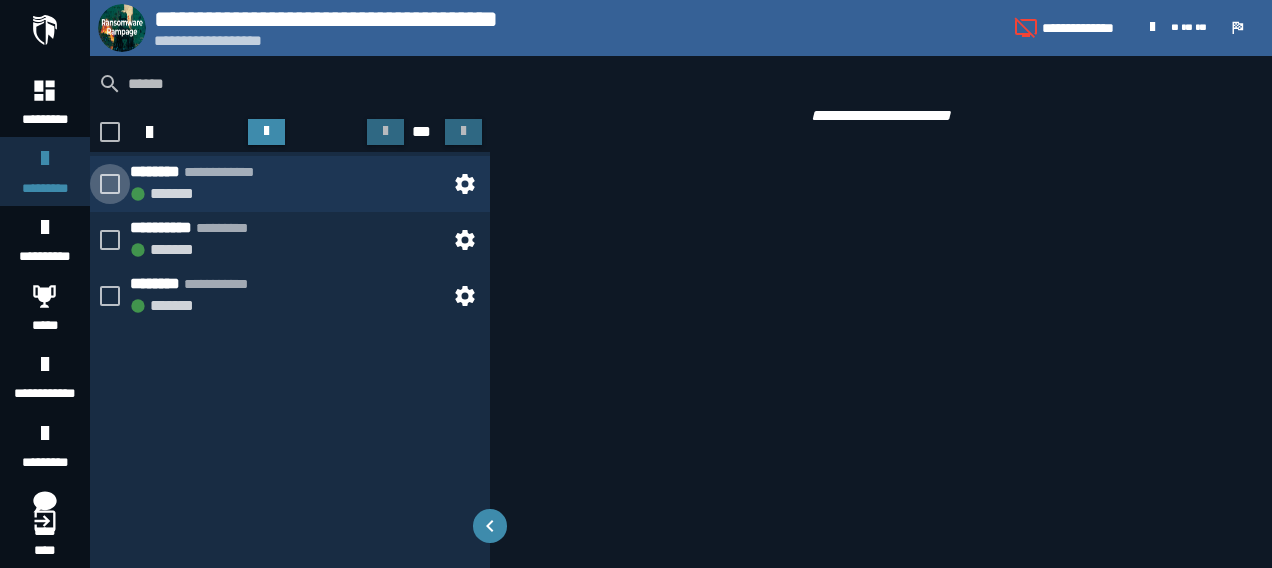 click at bounding box center (110, 184) 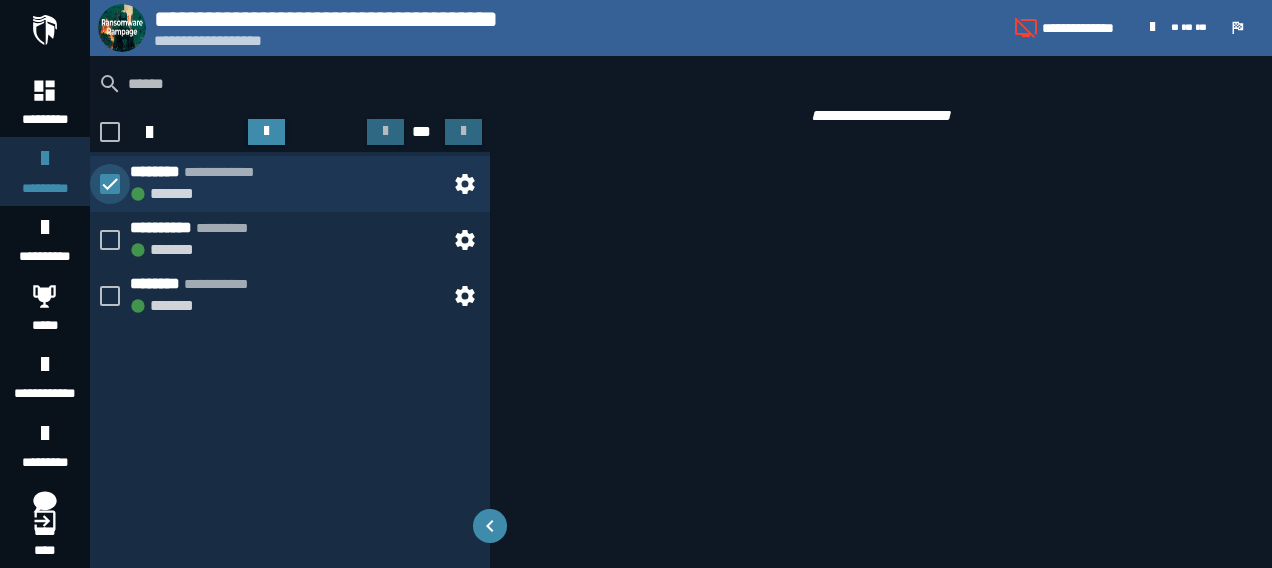 click at bounding box center (110, 184) 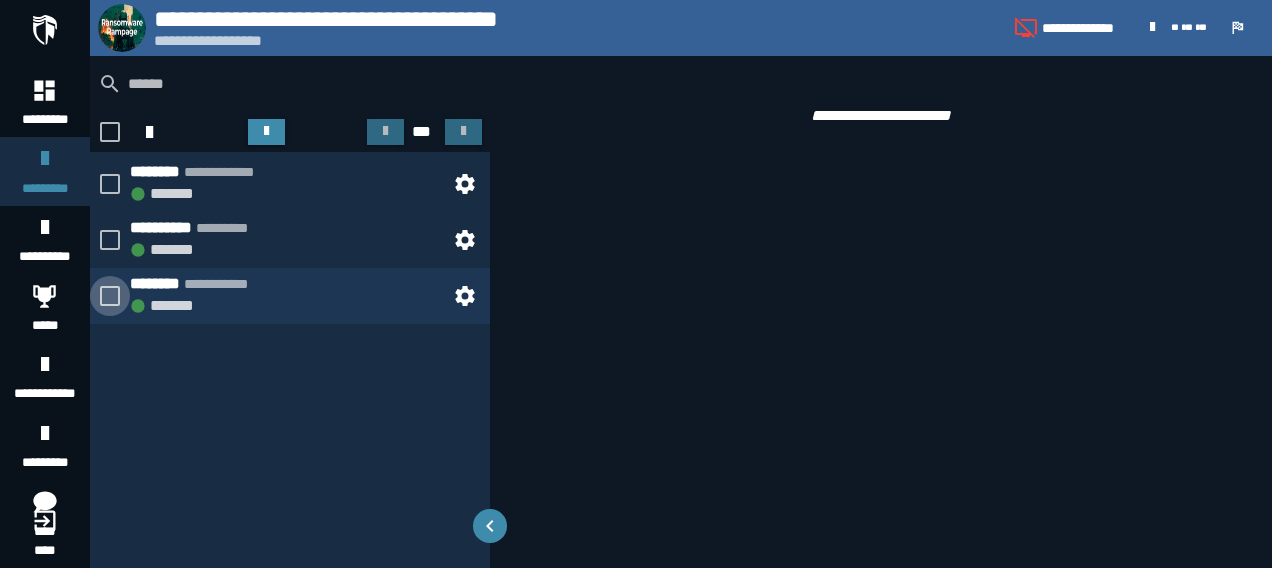 click 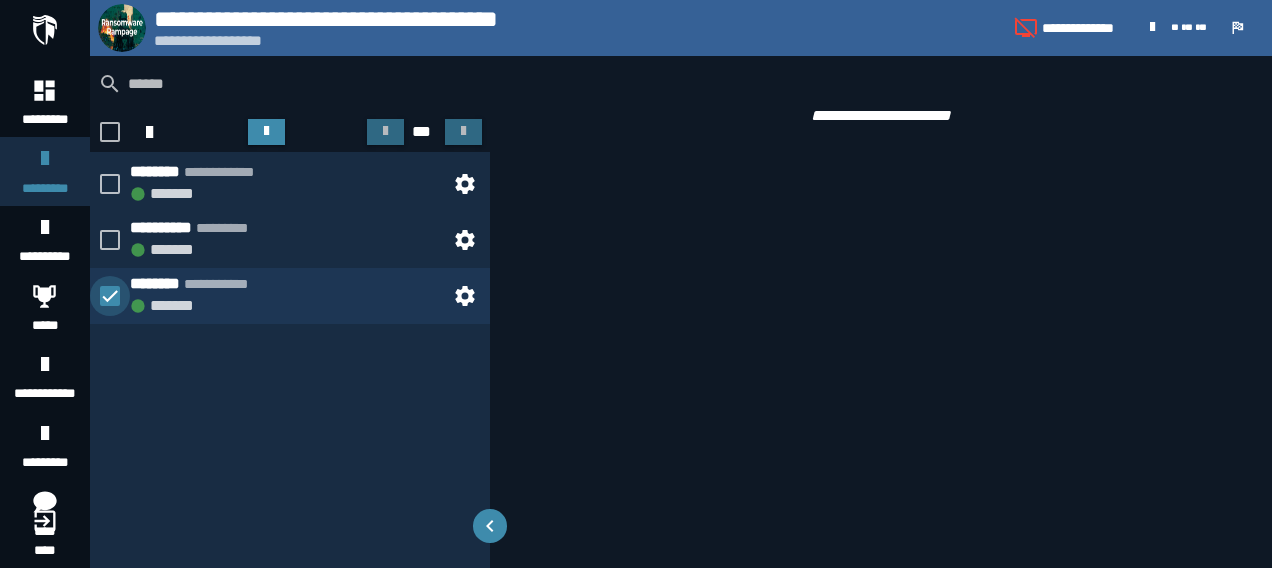 click 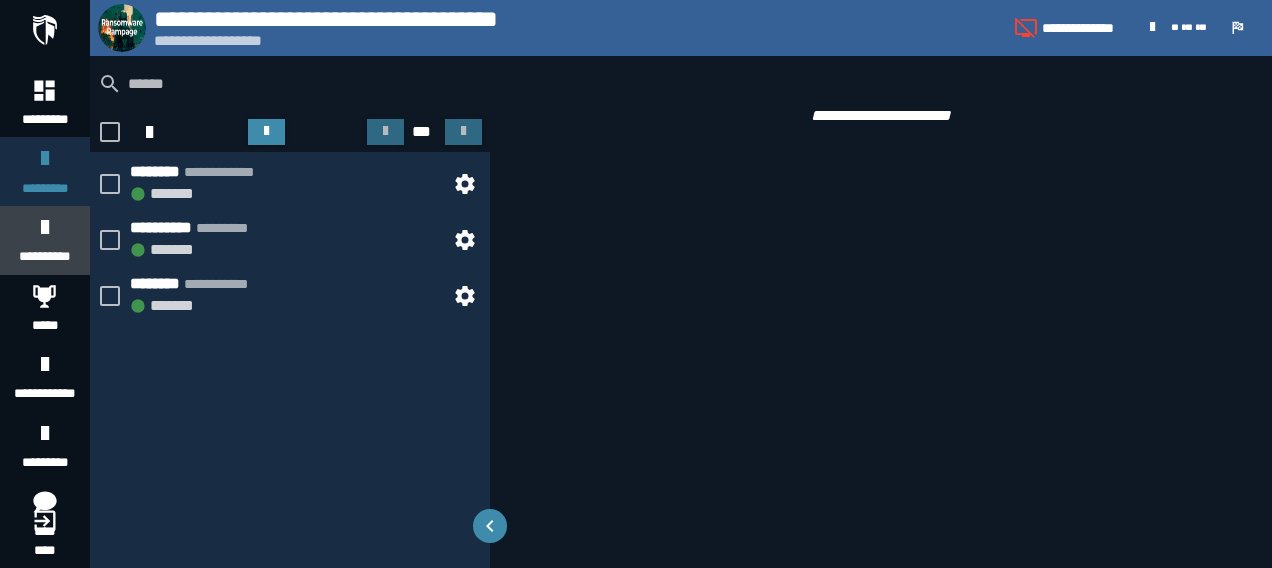 click on "**********" at bounding box center (44, 240) 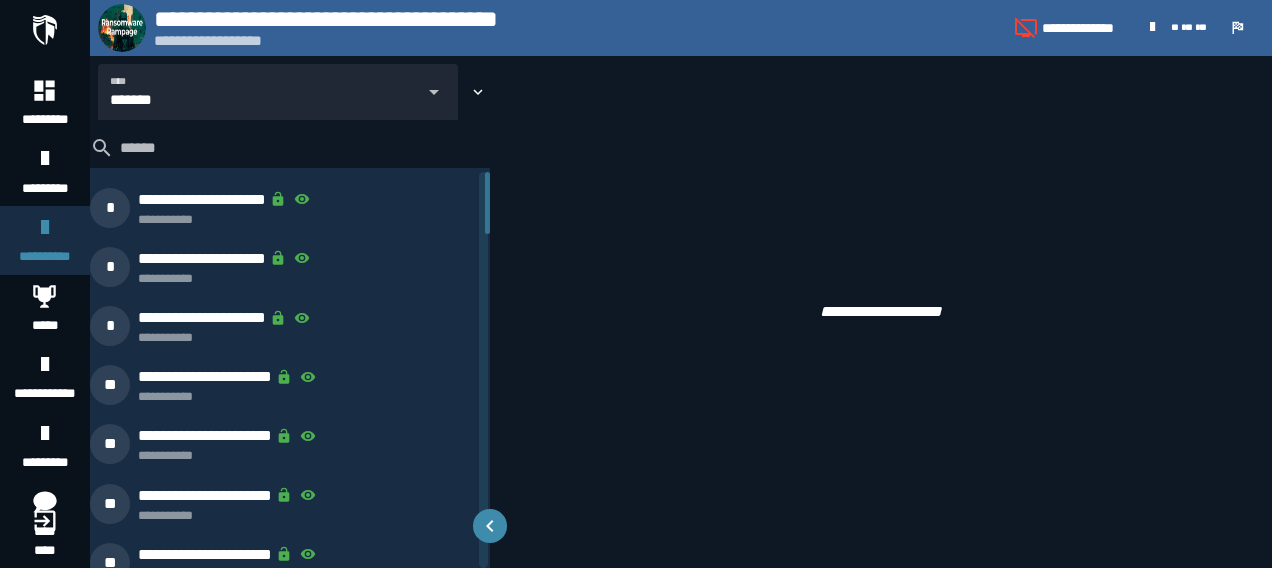 scroll, scrollTop: 0, scrollLeft: 0, axis: both 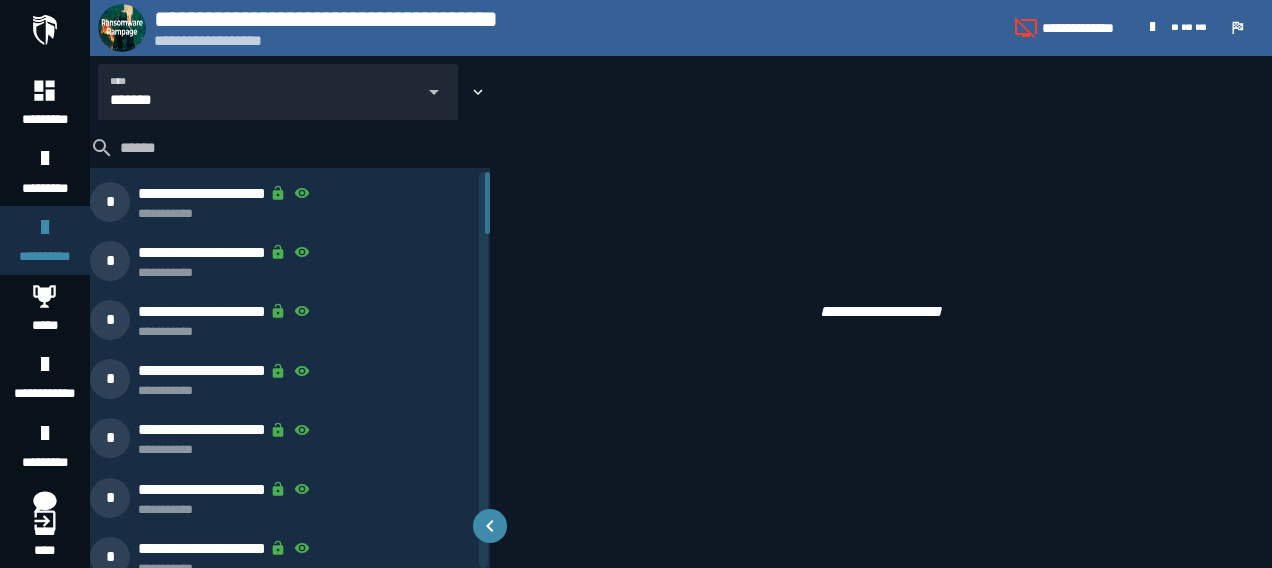 click on "**********" at bounding box center (202, 193) 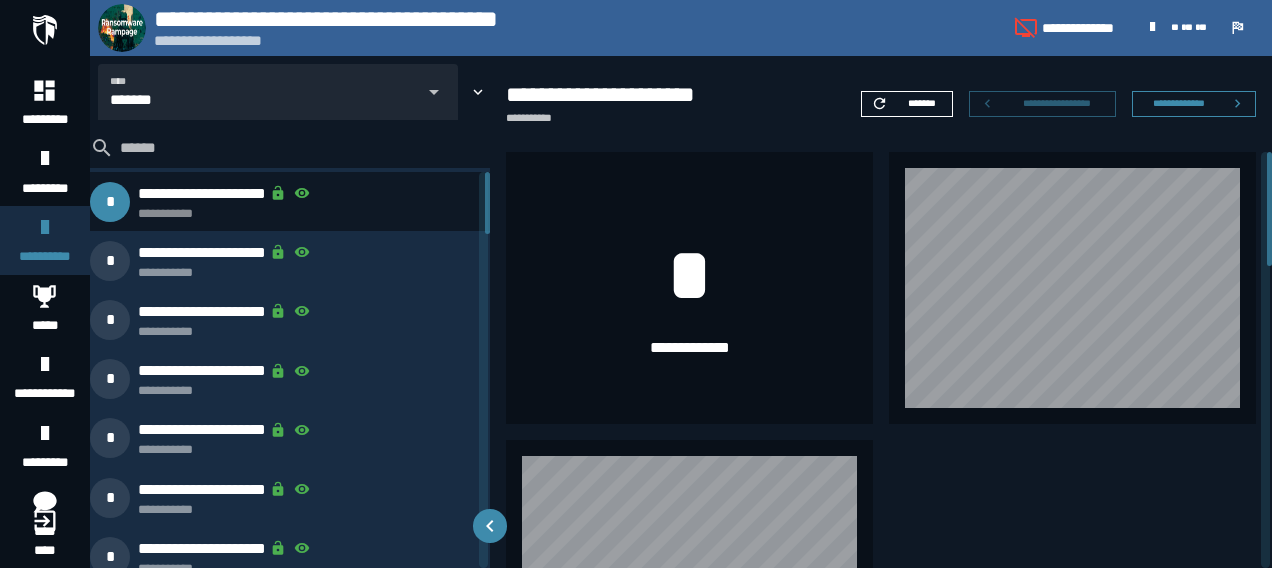click 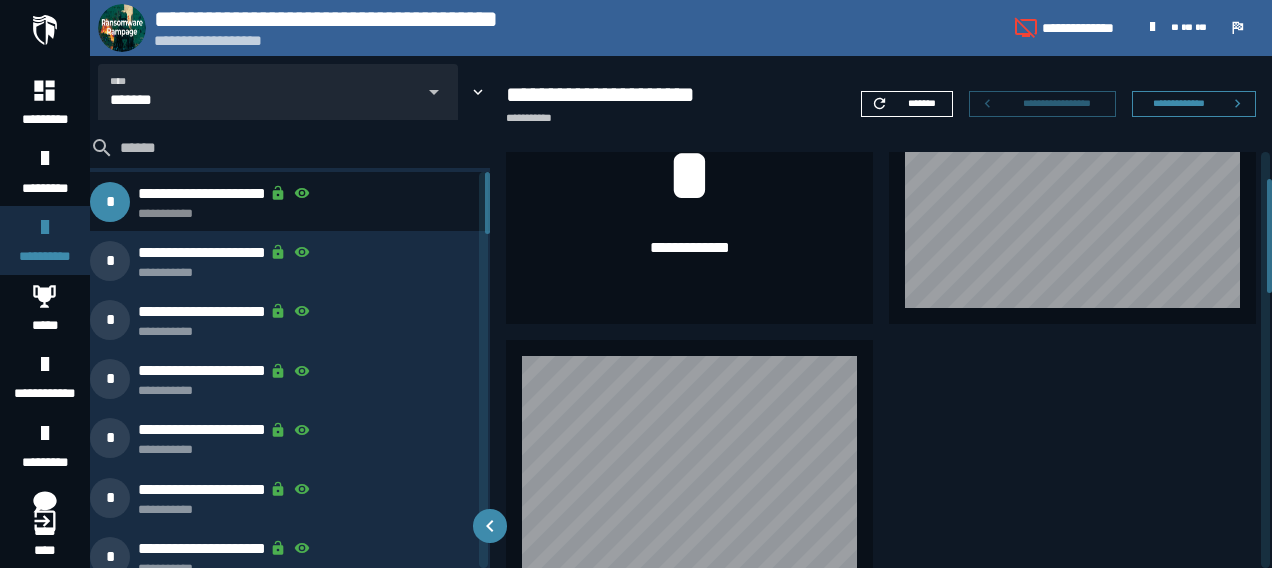 scroll, scrollTop: 300, scrollLeft: 0, axis: vertical 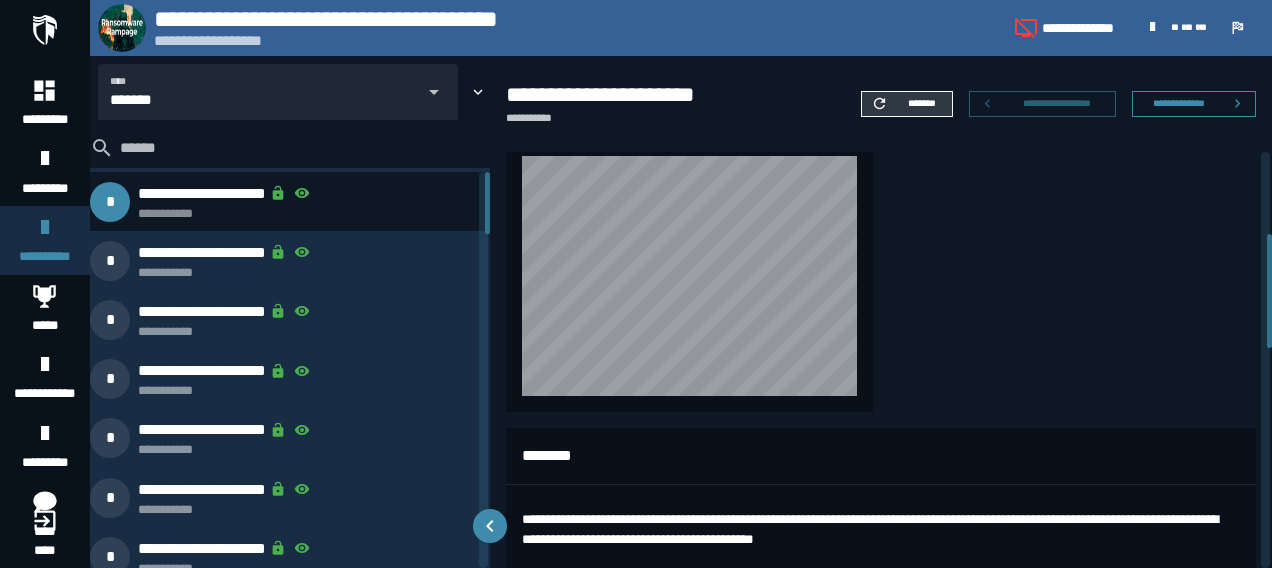 click on "*******" at bounding box center [921, 103] 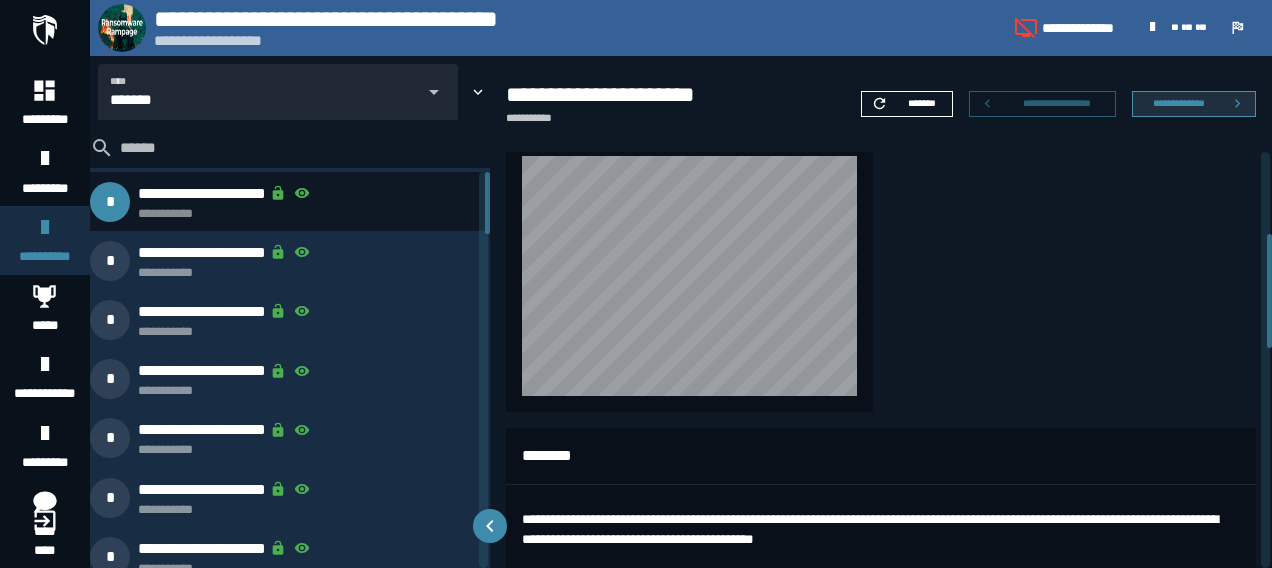 click on "**********" at bounding box center (1194, 104) 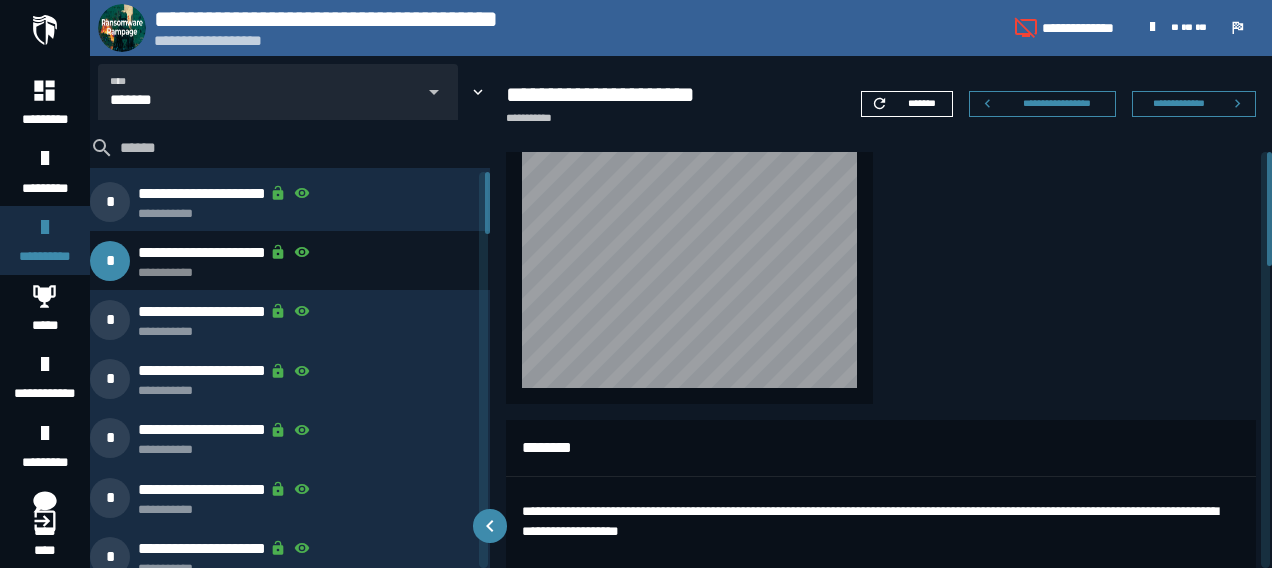 scroll, scrollTop: 0, scrollLeft: 0, axis: both 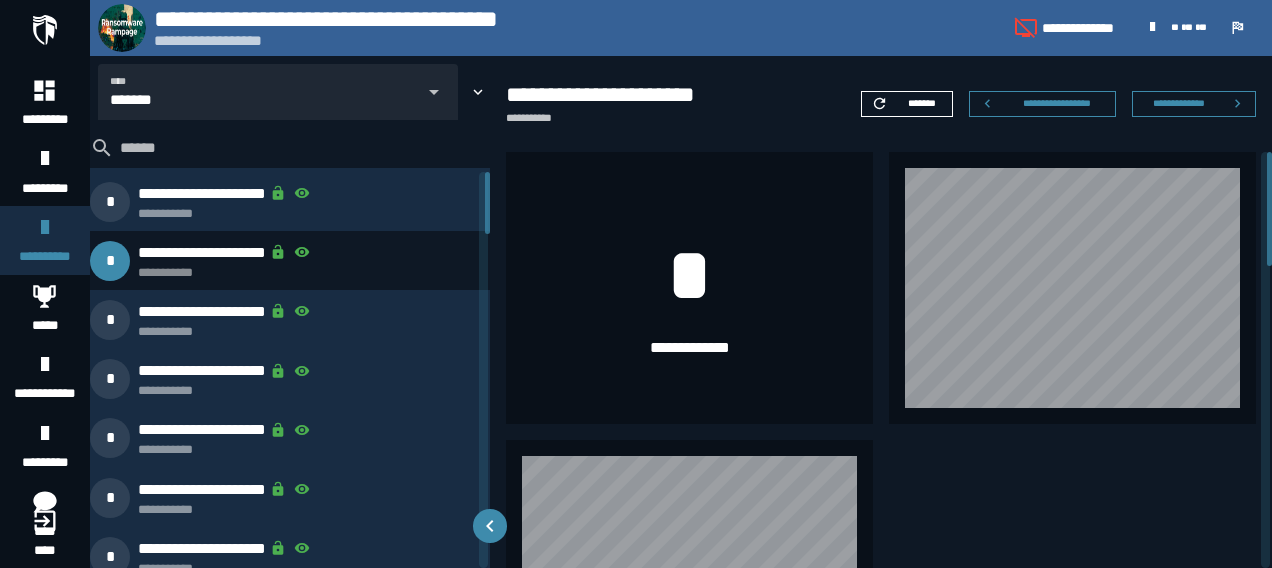 click on "**********" at bounding box center (256, 332) 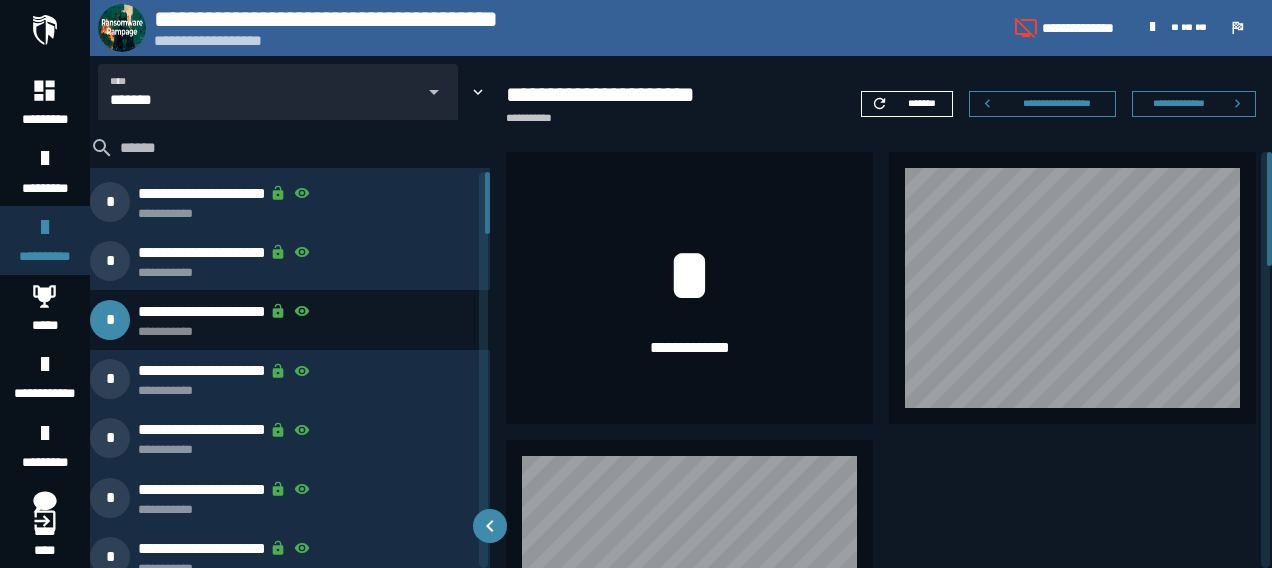 click 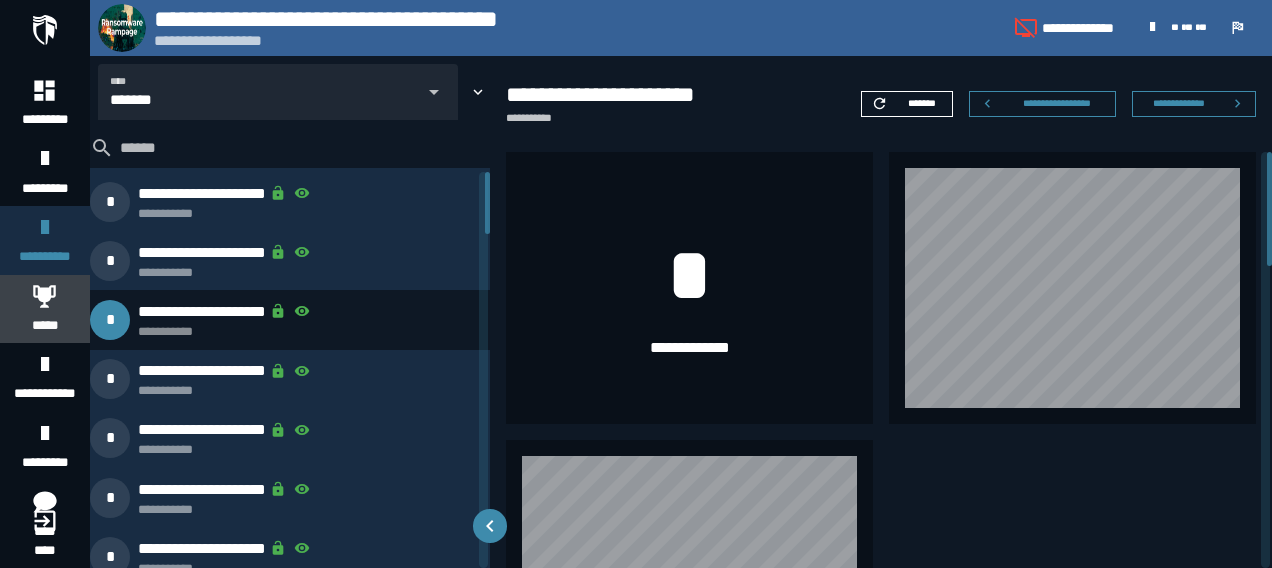click 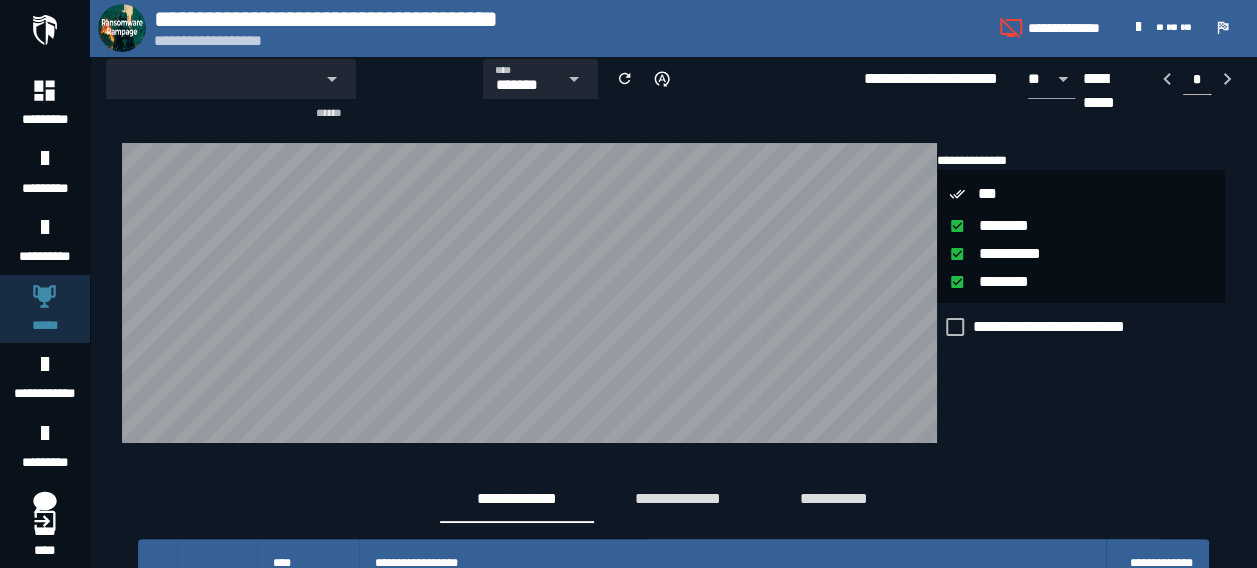 scroll, scrollTop: 0, scrollLeft: 0, axis: both 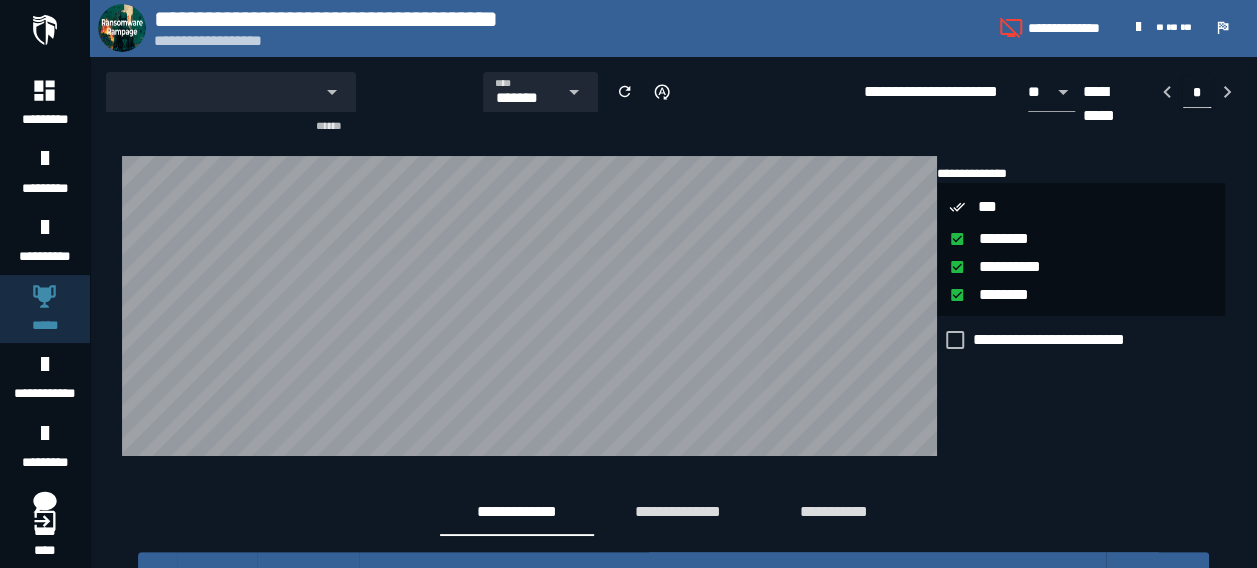 click on "**********" at bounding box center [673, 306] 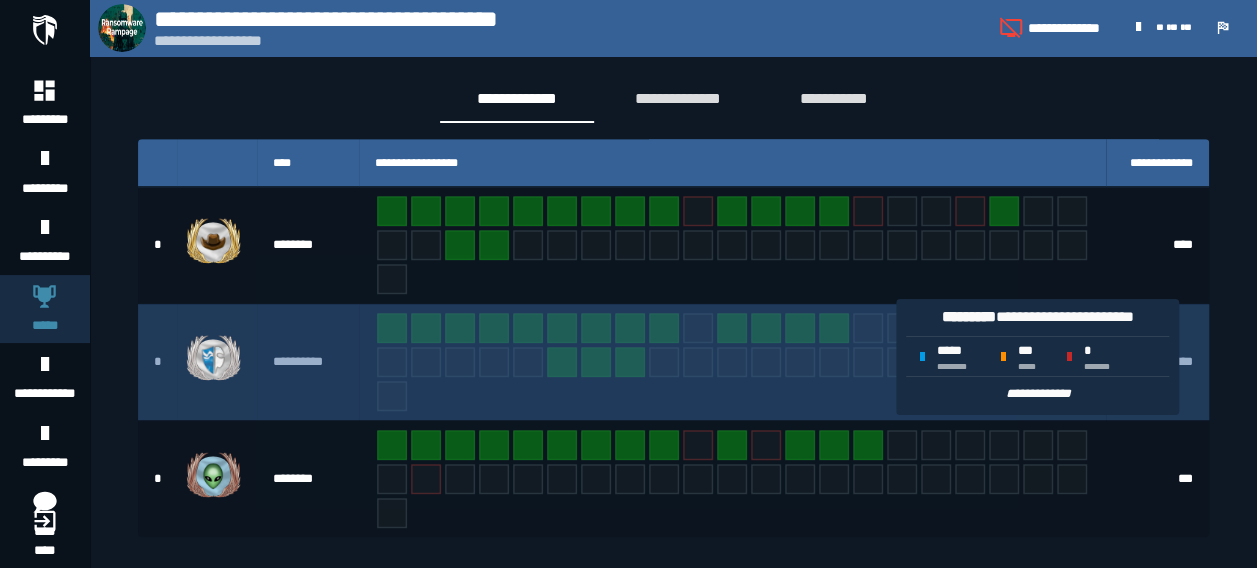 scroll, scrollTop: 0, scrollLeft: 0, axis: both 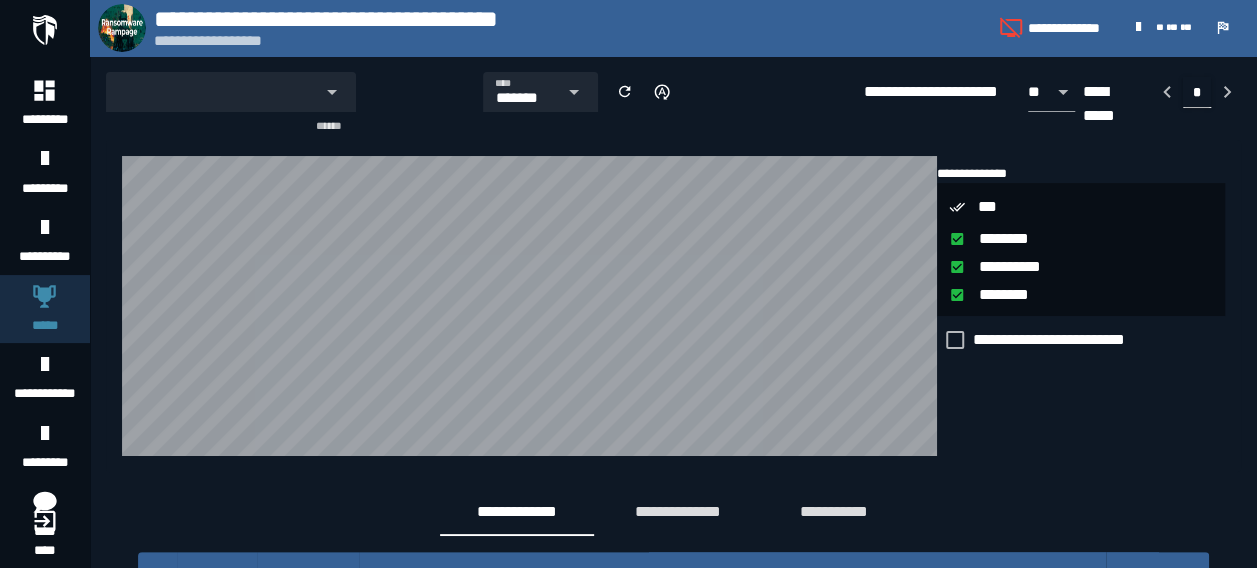 click on "**********" at bounding box center [1081, 306] 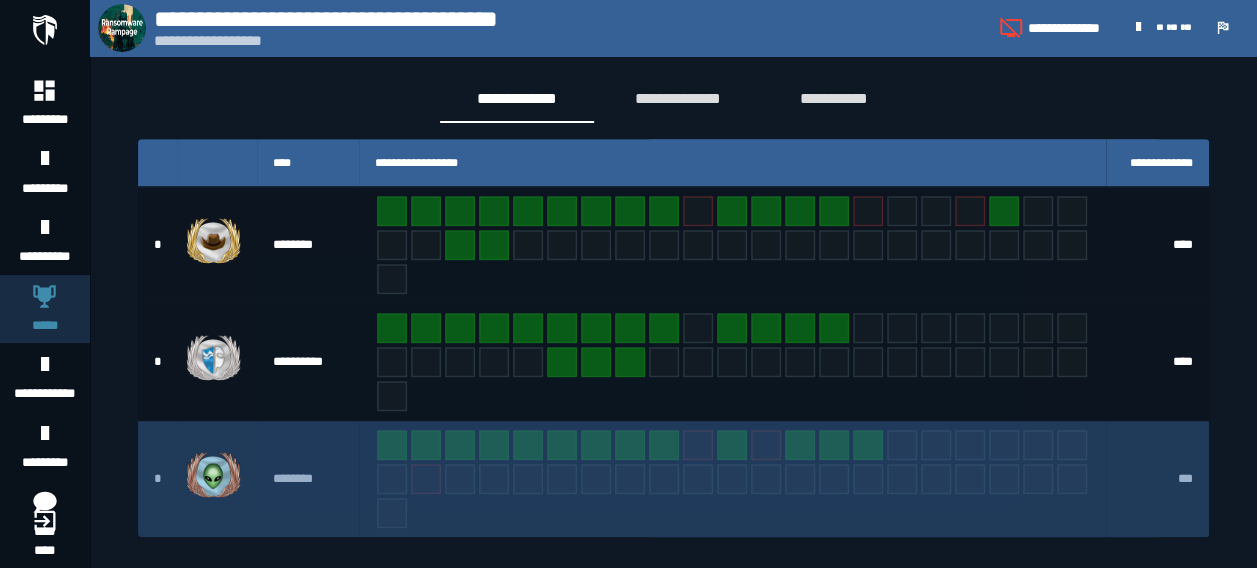 scroll, scrollTop: 213, scrollLeft: 0, axis: vertical 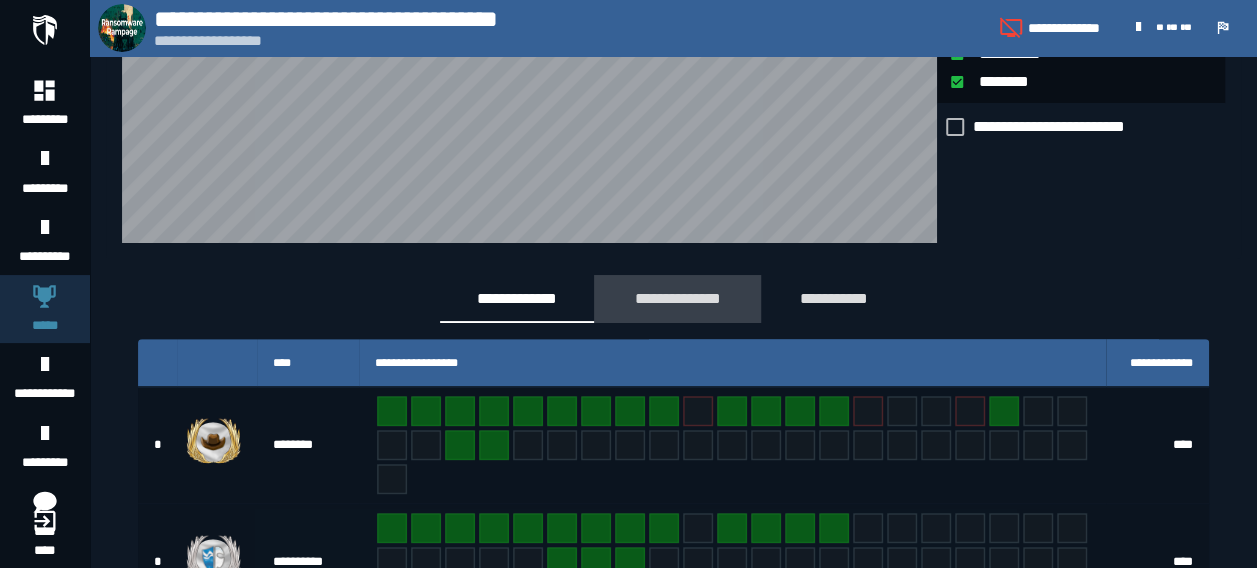 click on "**********" at bounding box center (677, 298) 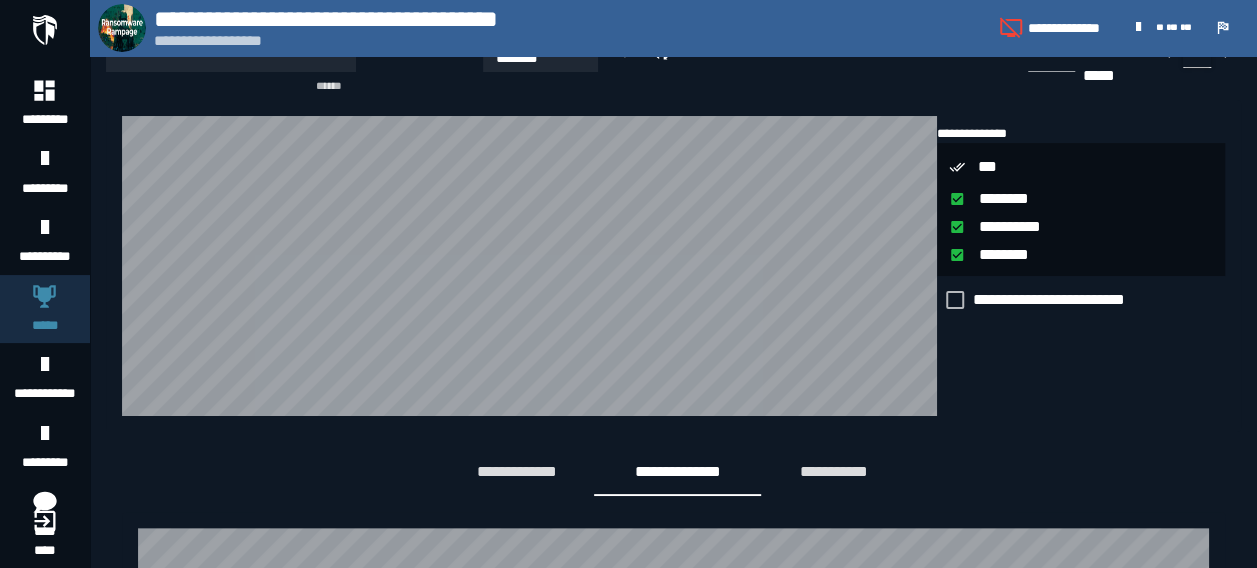 scroll, scrollTop: 0, scrollLeft: 0, axis: both 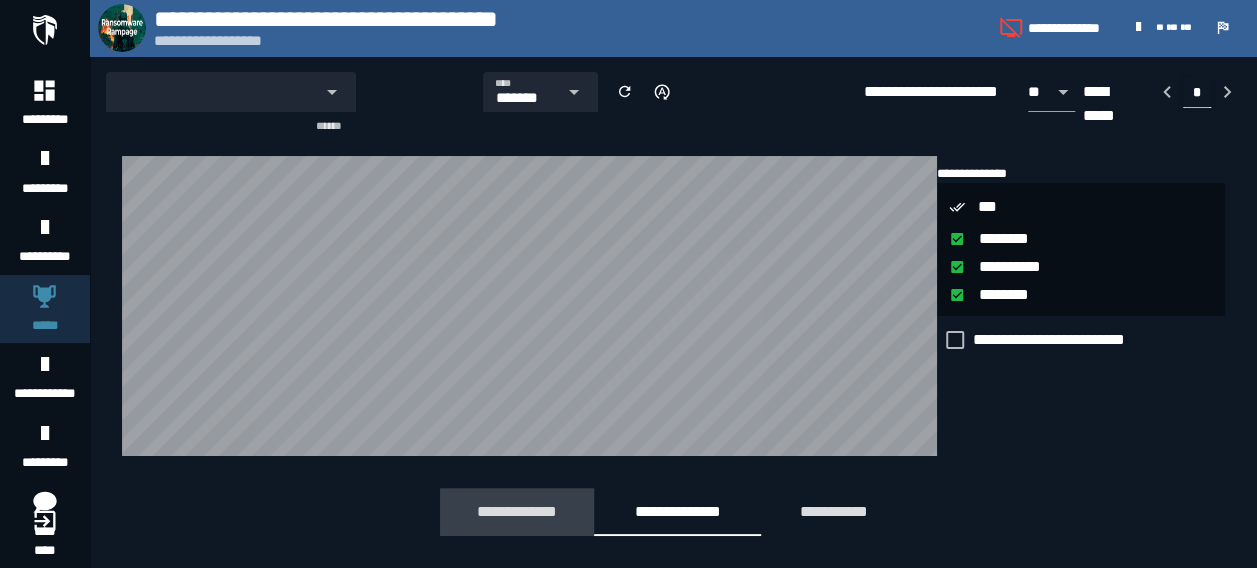 click on "**********" at bounding box center [517, 511] 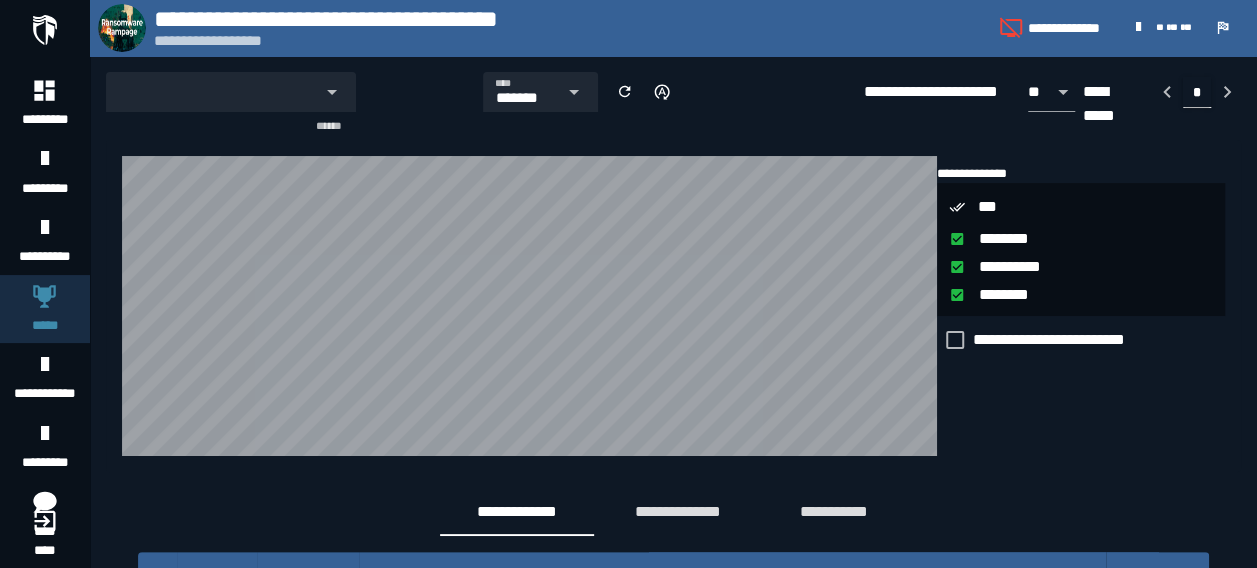 scroll, scrollTop: 100, scrollLeft: 0, axis: vertical 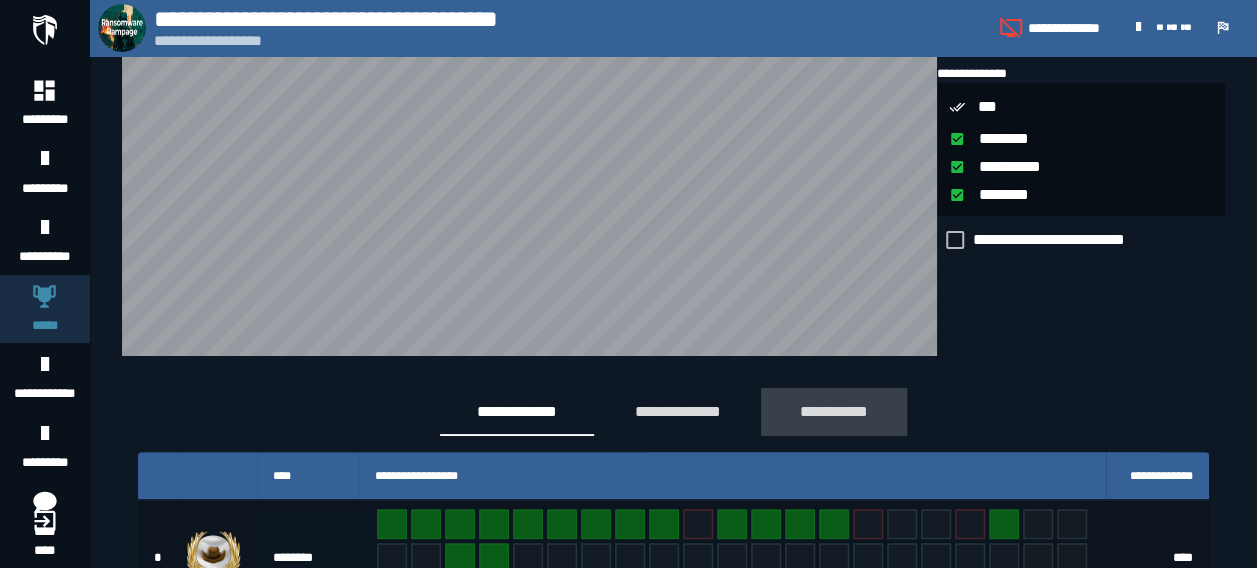 click on "**********" at bounding box center (834, 411) 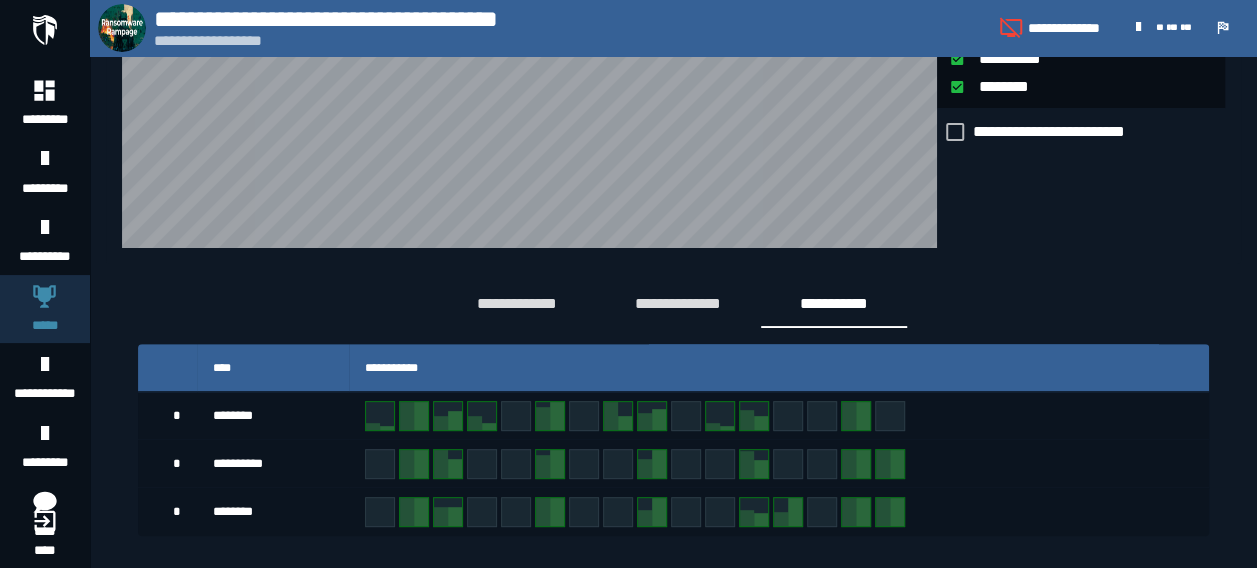 scroll, scrollTop: 0, scrollLeft: 0, axis: both 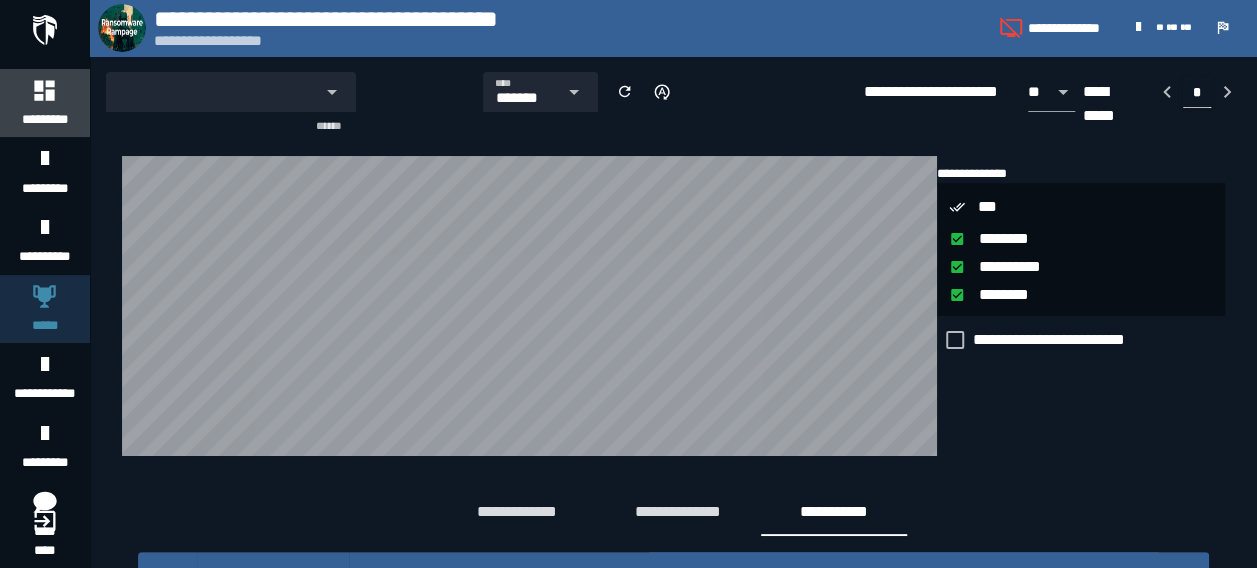 click on "*********" at bounding box center [45, 103] 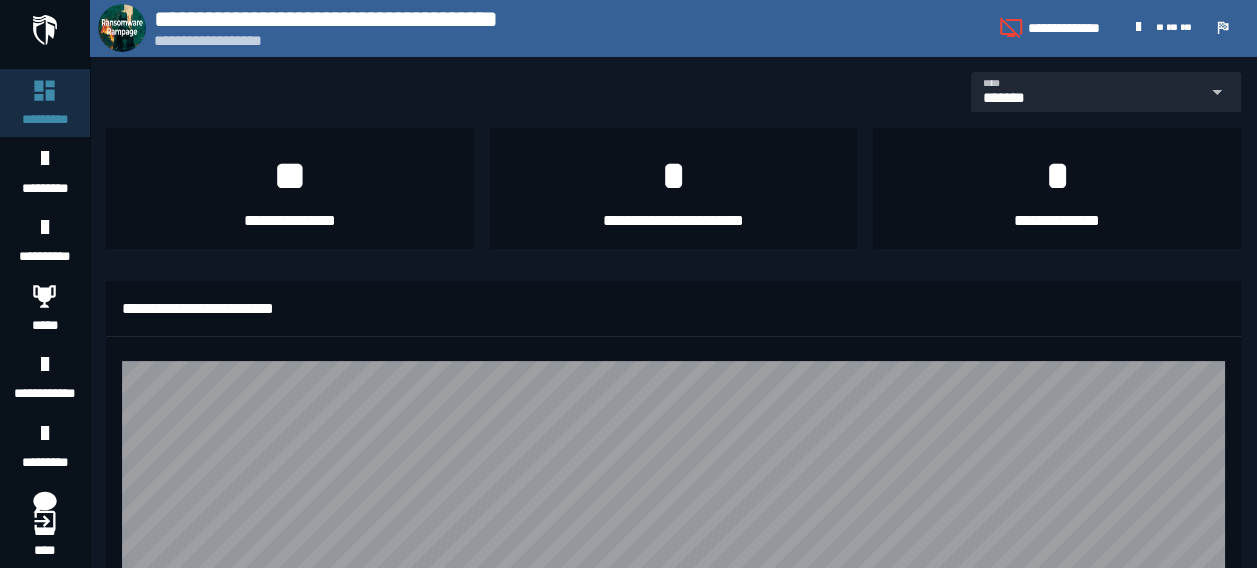 scroll, scrollTop: 300, scrollLeft: 0, axis: vertical 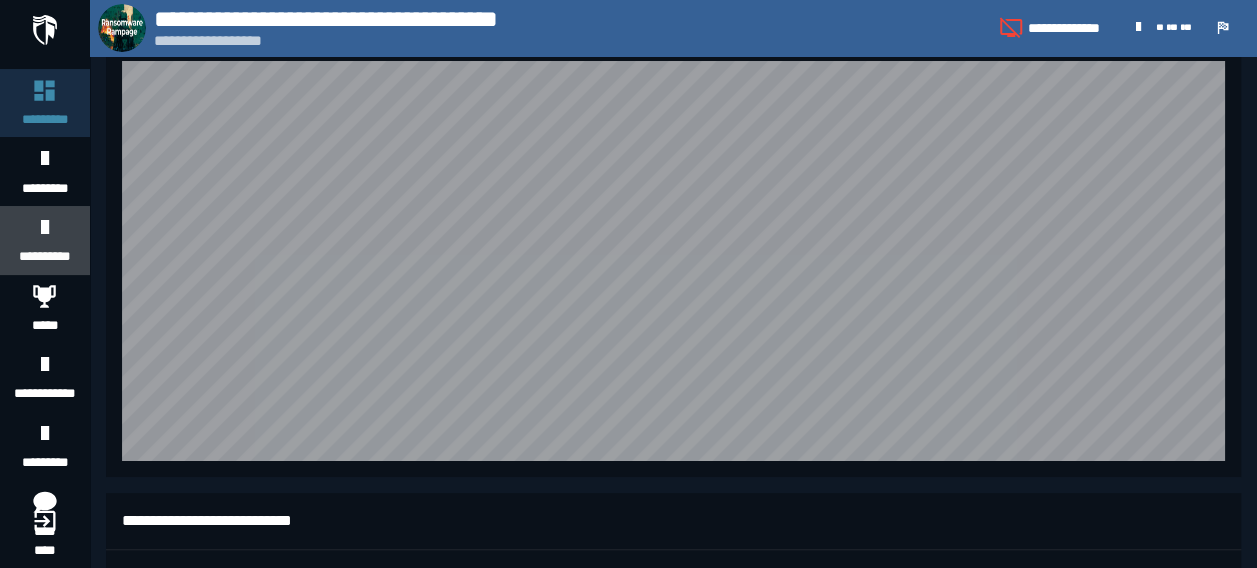 click on "**********" at bounding box center (44, 240) 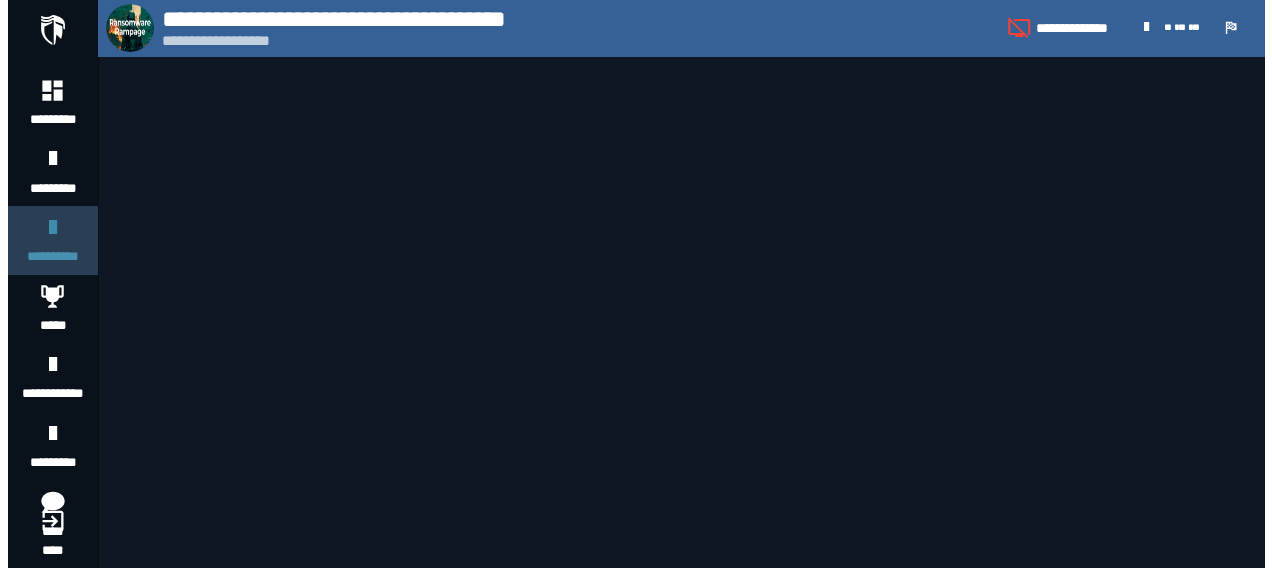 scroll, scrollTop: 0, scrollLeft: 0, axis: both 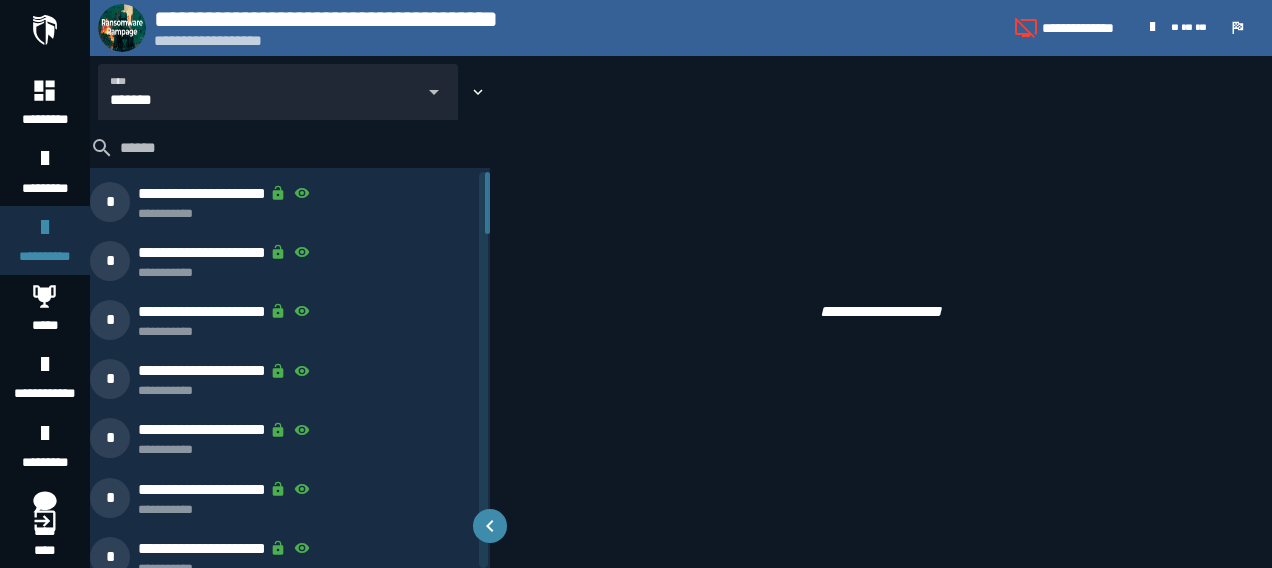 click on "**********" at bounding box center [202, 193] 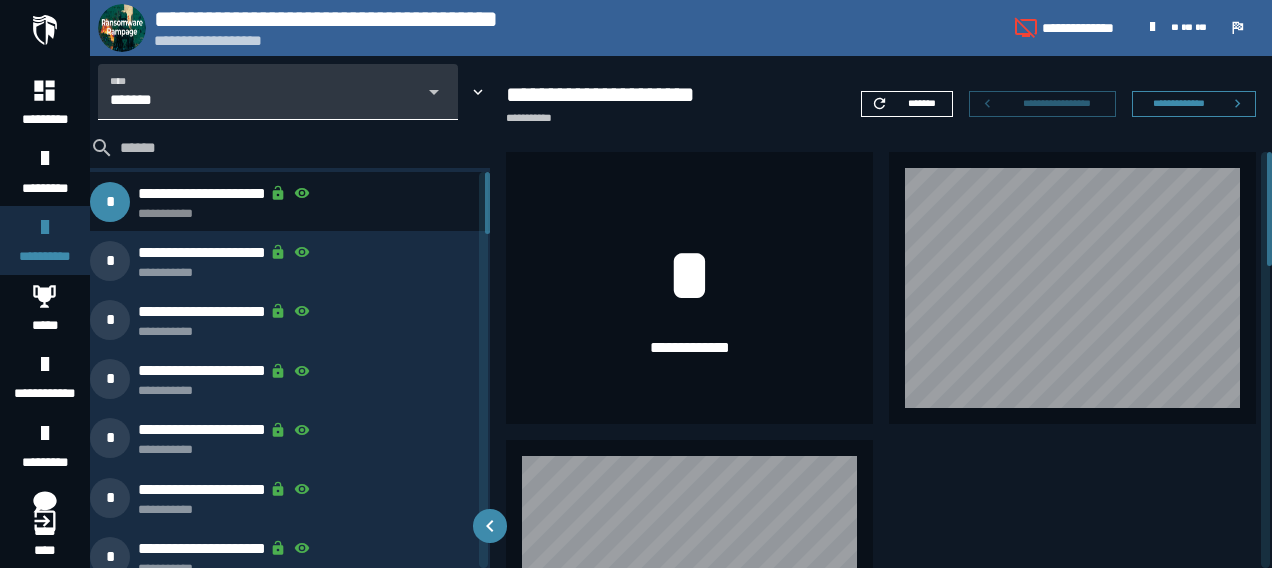 click 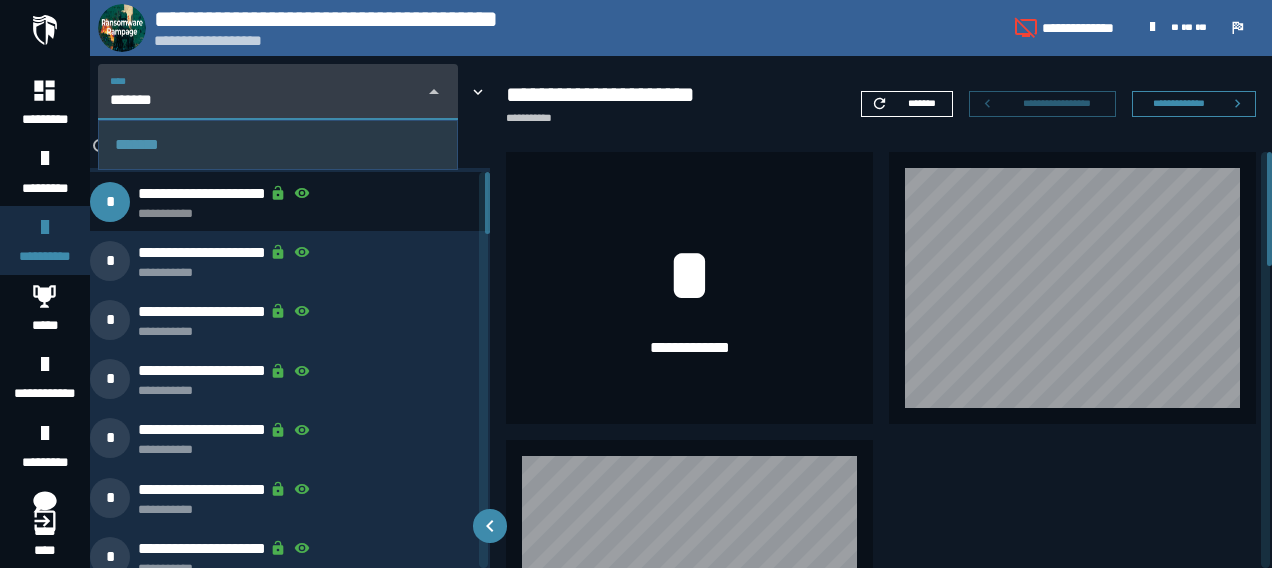 click on "**********" 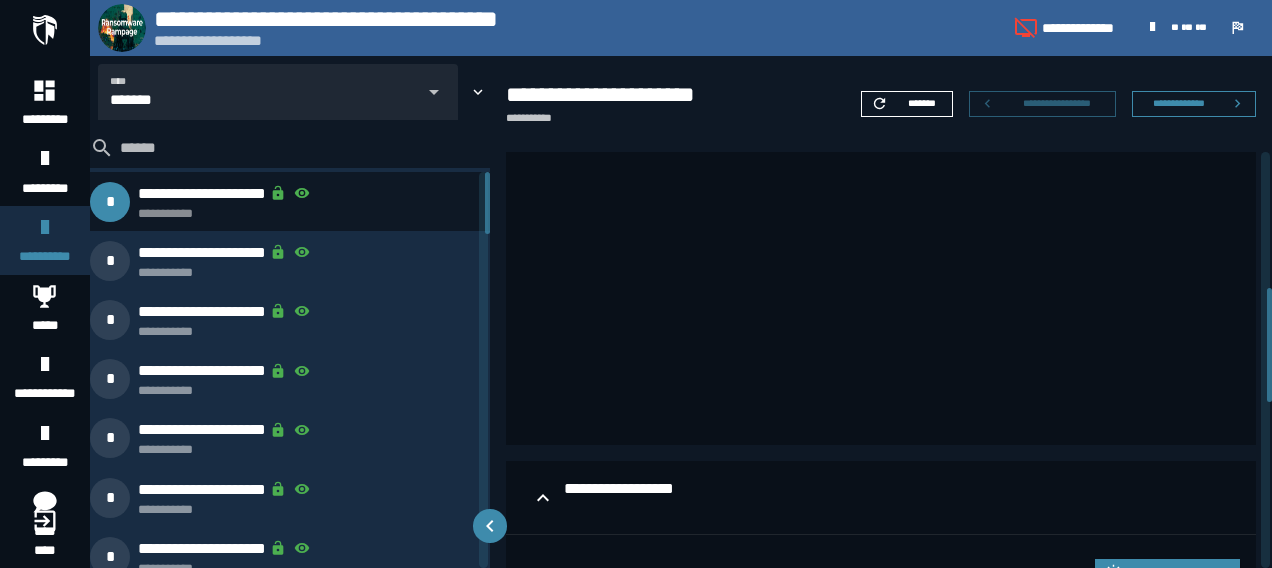 scroll, scrollTop: 500, scrollLeft: 0, axis: vertical 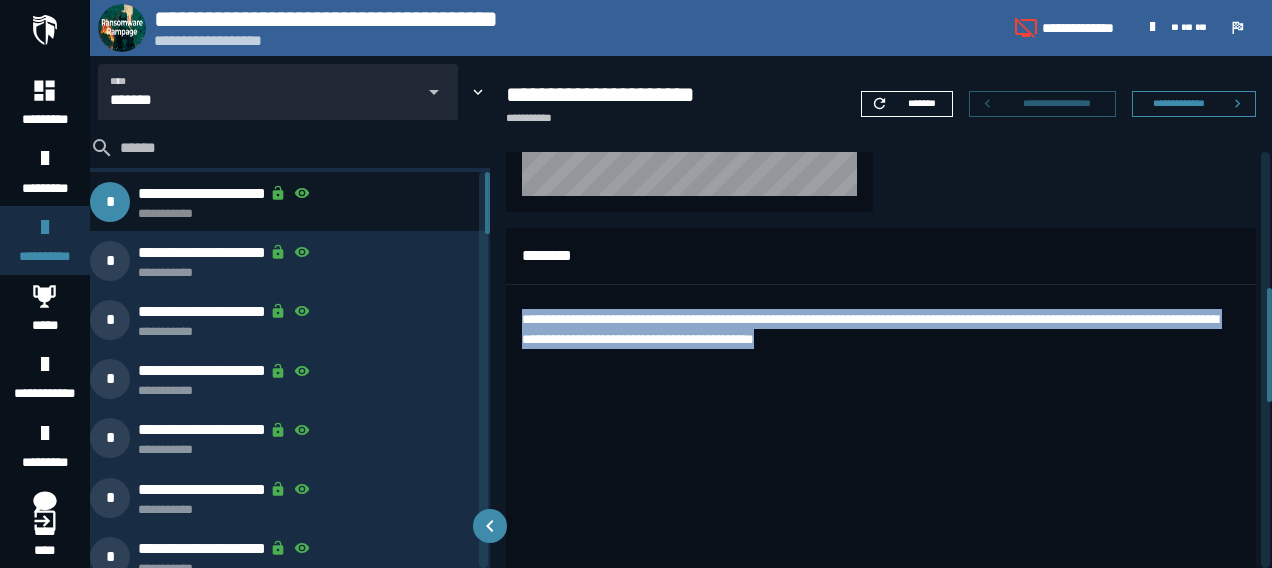 drag, startPoint x: 524, startPoint y: 314, endPoint x: 1204, endPoint y: 337, distance: 680.38885 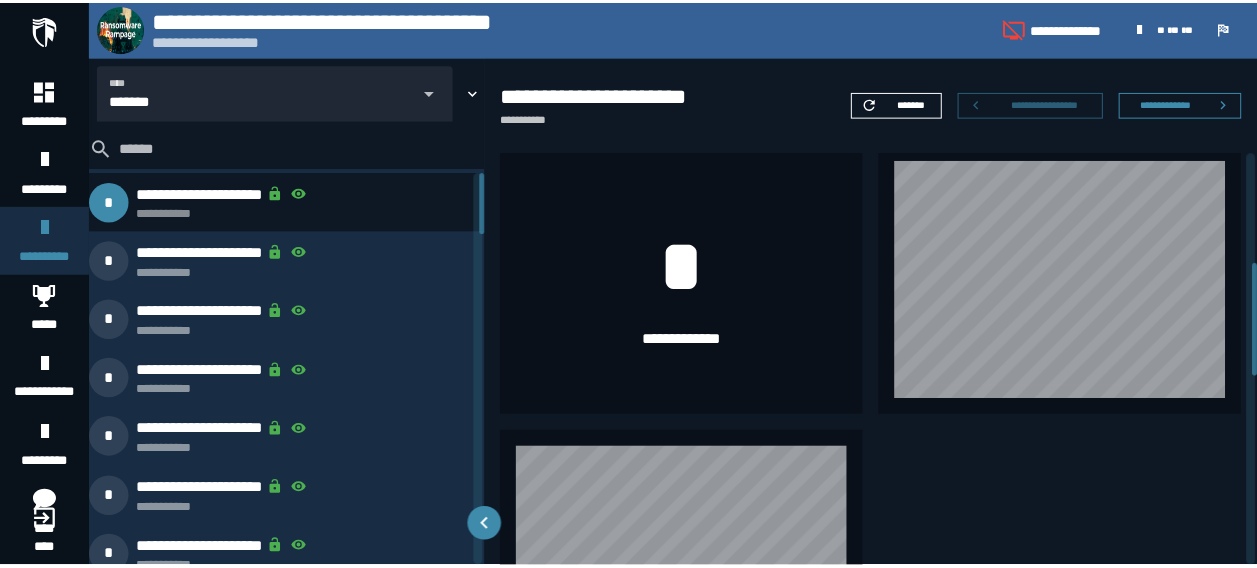 scroll, scrollTop: 0, scrollLeft: 0, axis: both 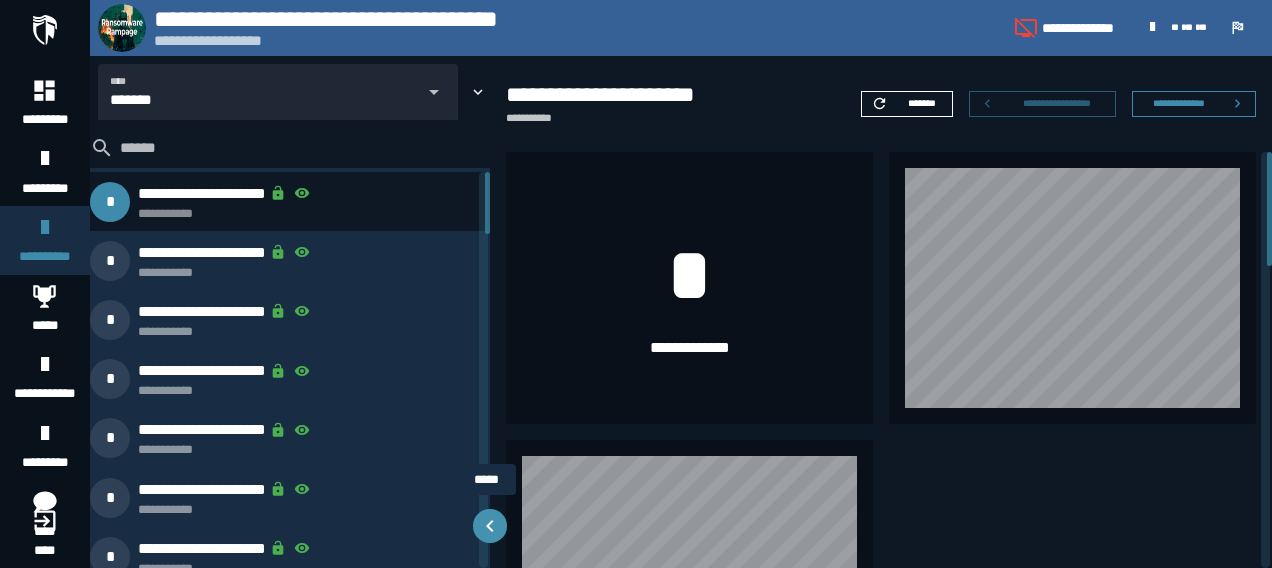 click 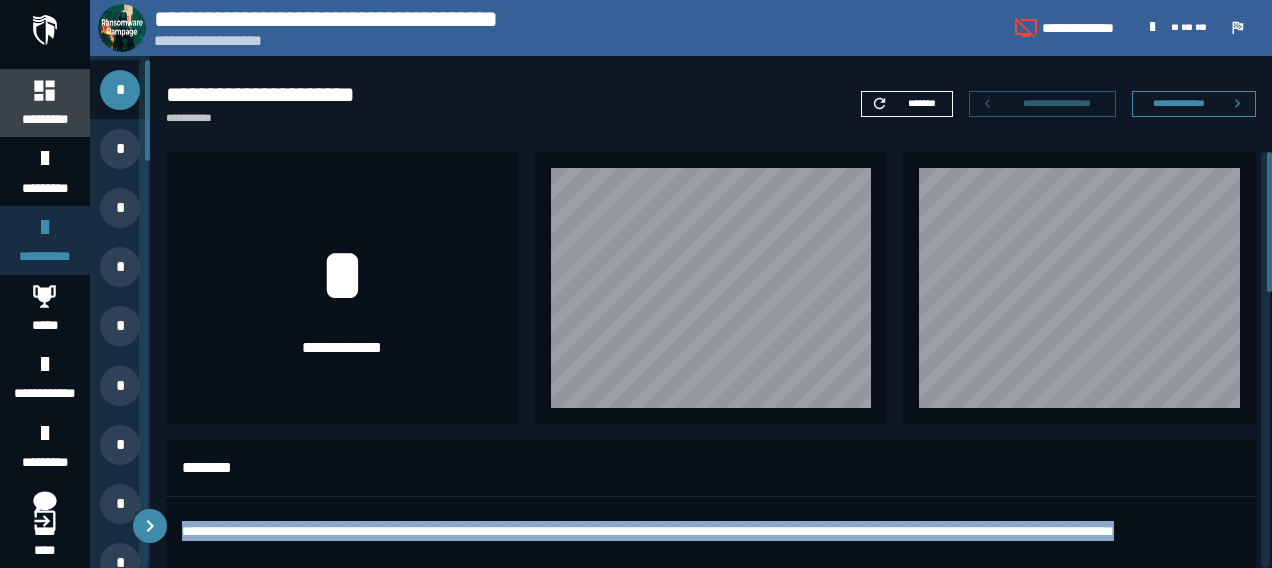 click 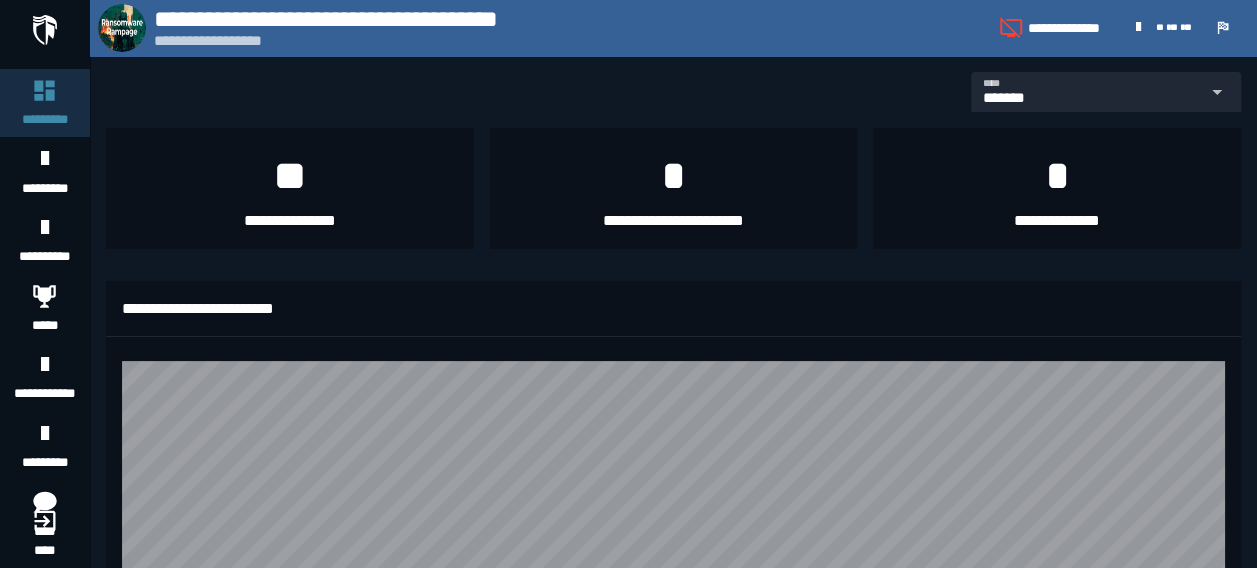 scroll, scrollTop: 300, scrollLeft: 0, axis: vertical 